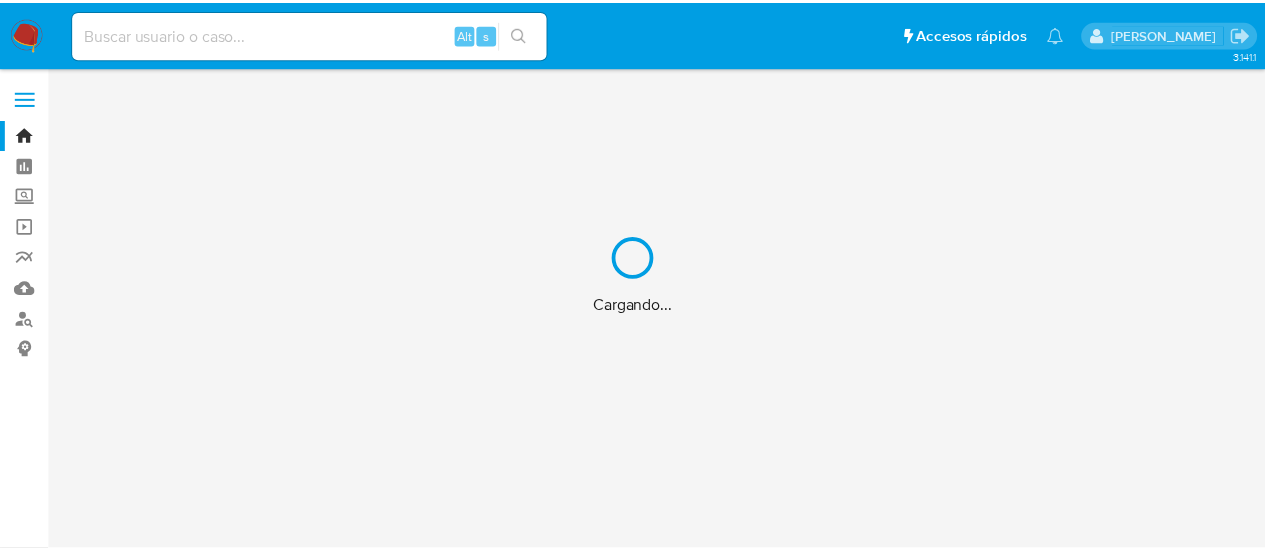 scroll, scrollTop: 0, scrollLeft: 0, axis: both 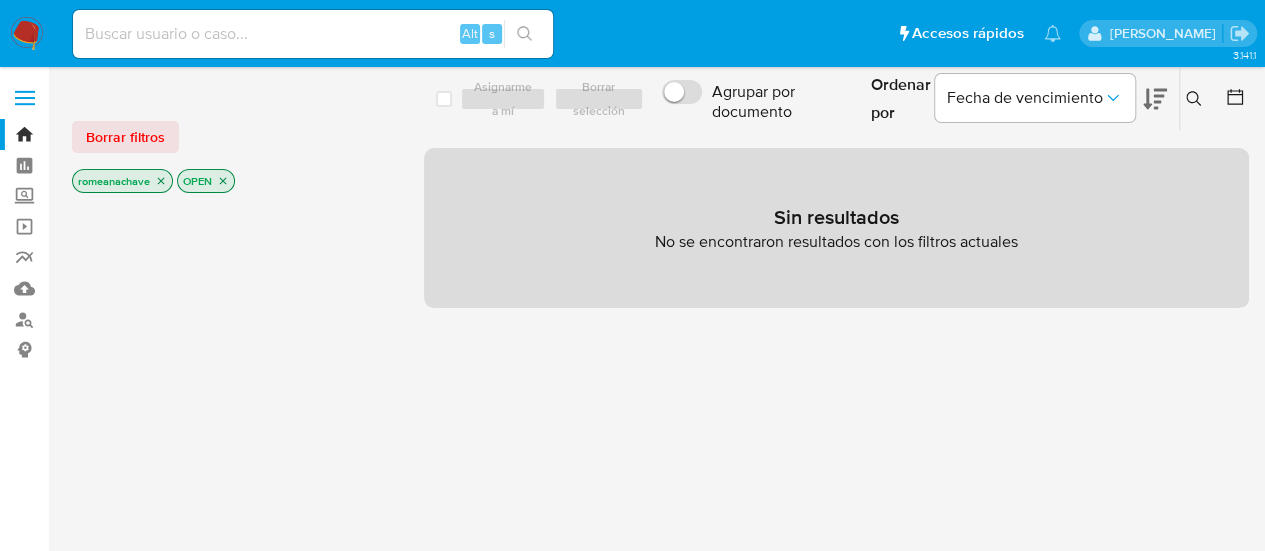 click on "OPEN" at bounding box center (206, 181) 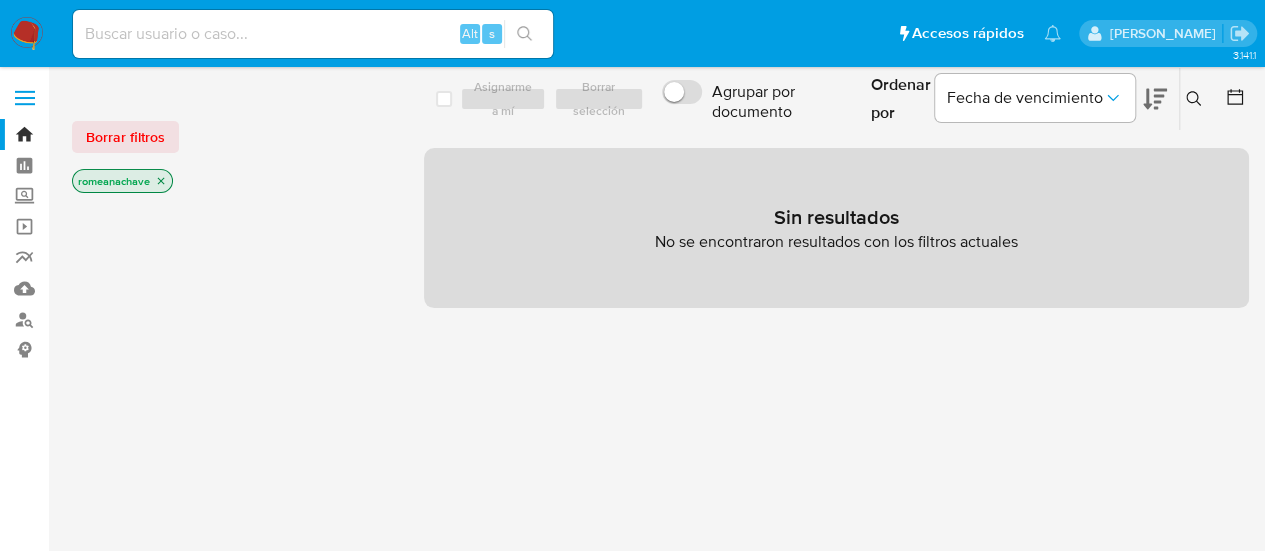 click 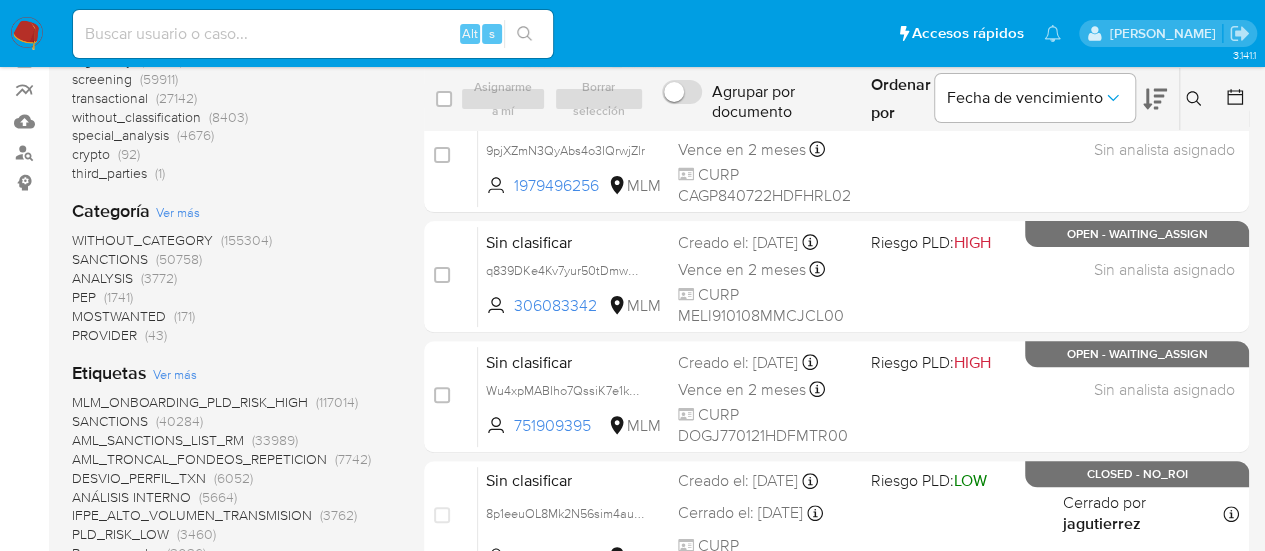 scroll, scrollTop: 168, scrollLeft: 0, axis: vertical 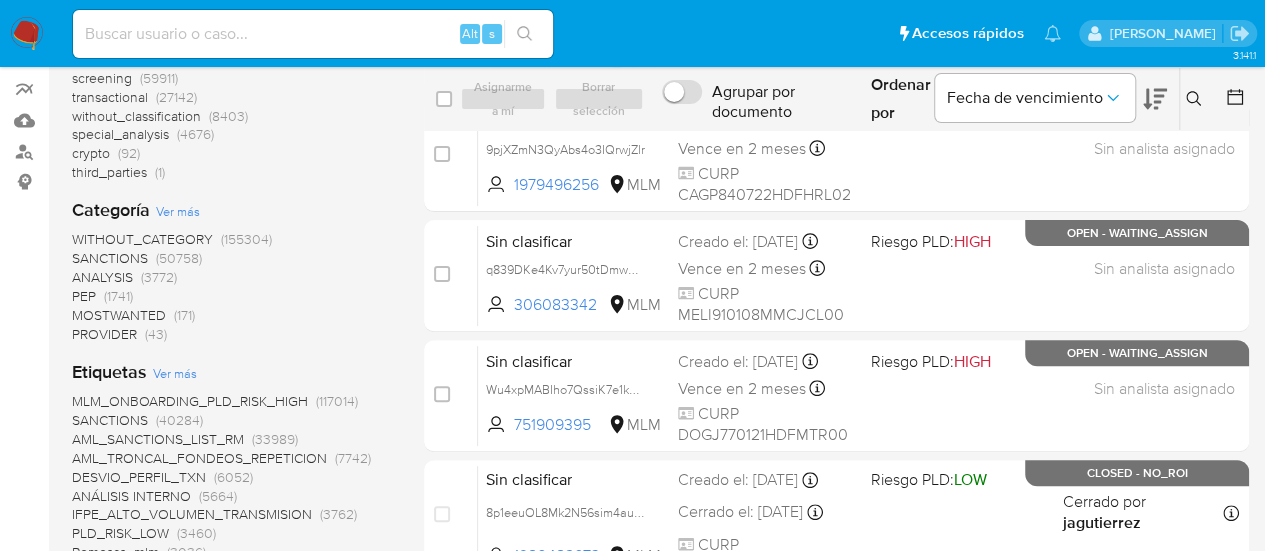 click on "SANCTIONS" at bounding box center (110, 258) 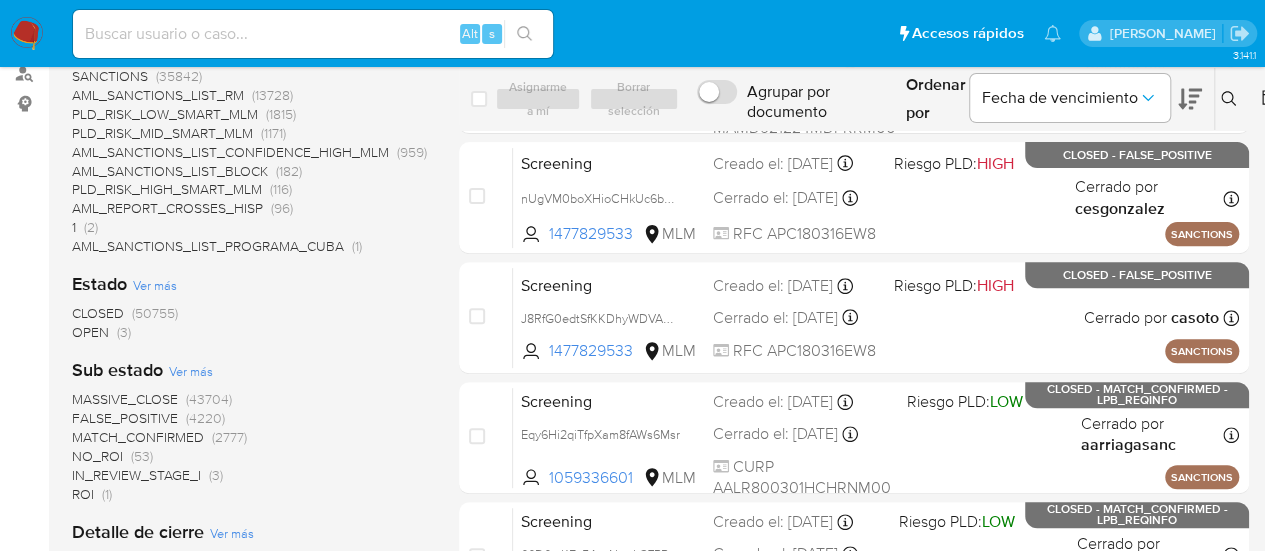 scroll, scrollTop: 0, scrollLeft: 0, axis: both 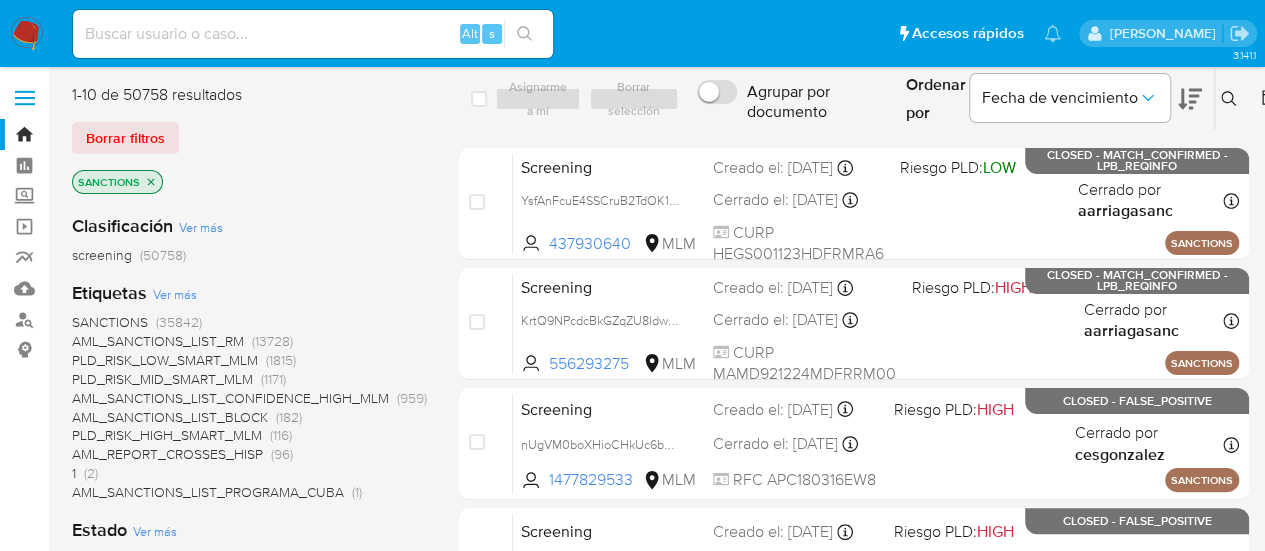click on "SANCTIONS" at bounding box center (117, 182) 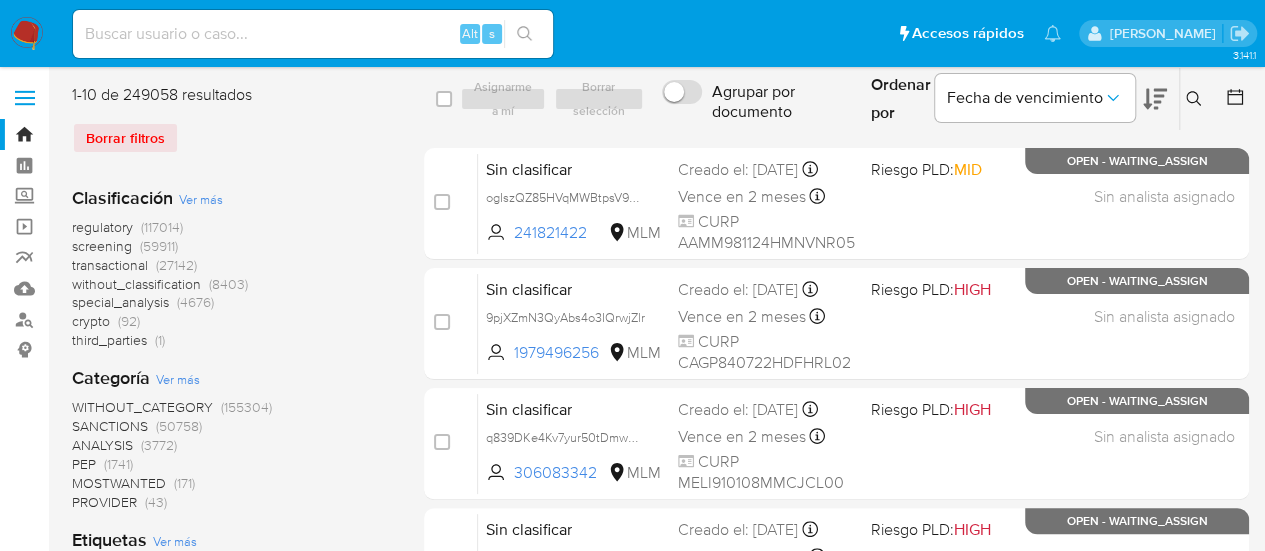 click at bounding box center [27, 34] 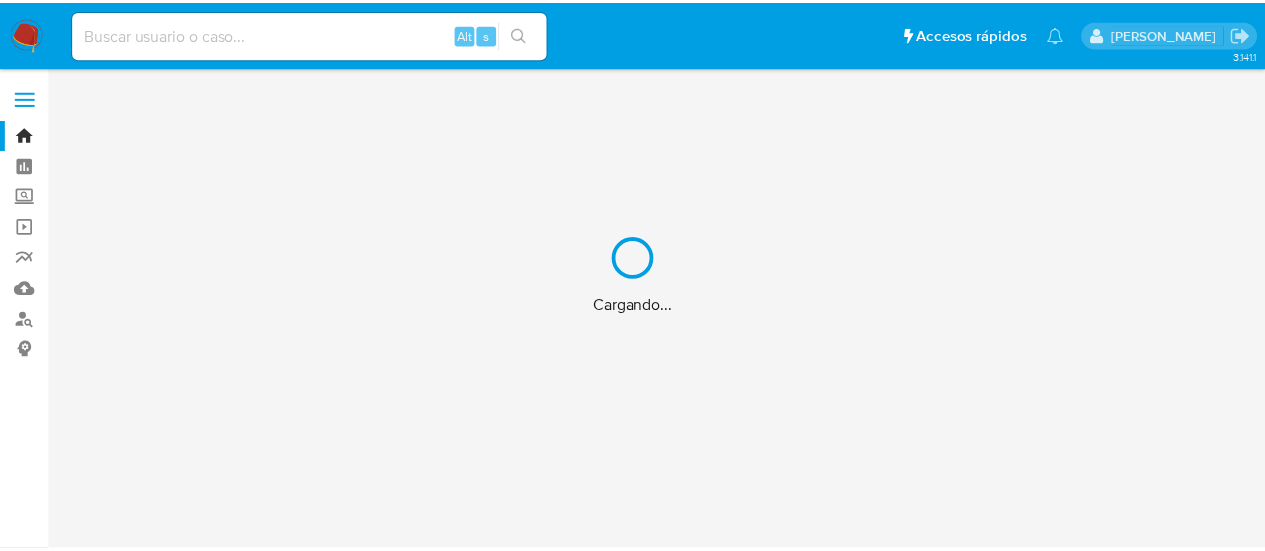 scroll, scrollTop: 0, scrollLeft: 0, axis: both 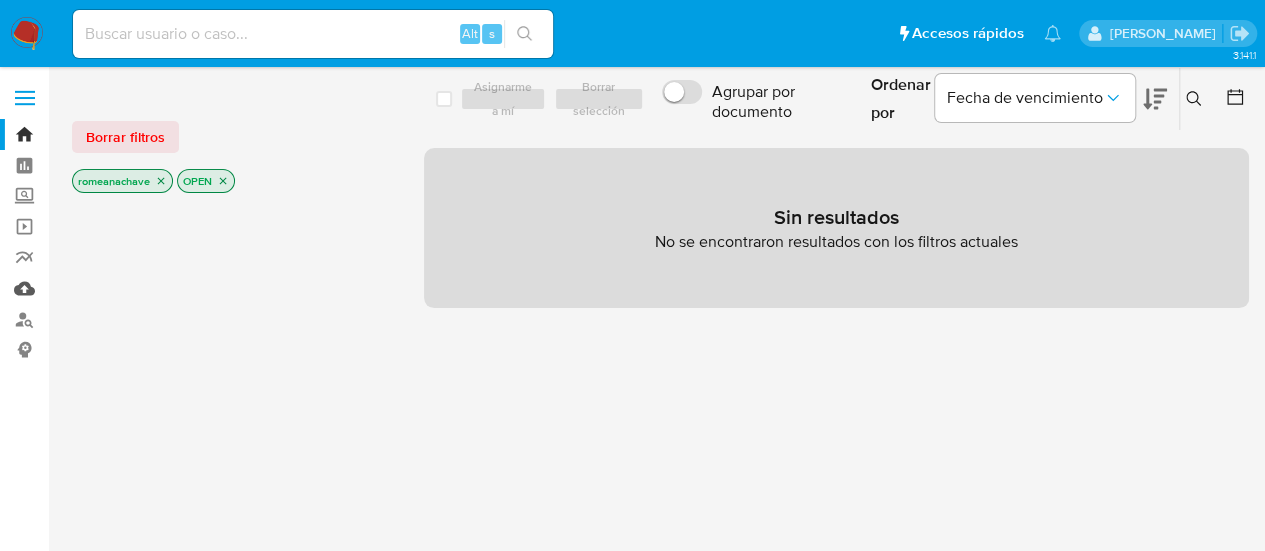 click on "Mulan" at bounding box center [119, 288] 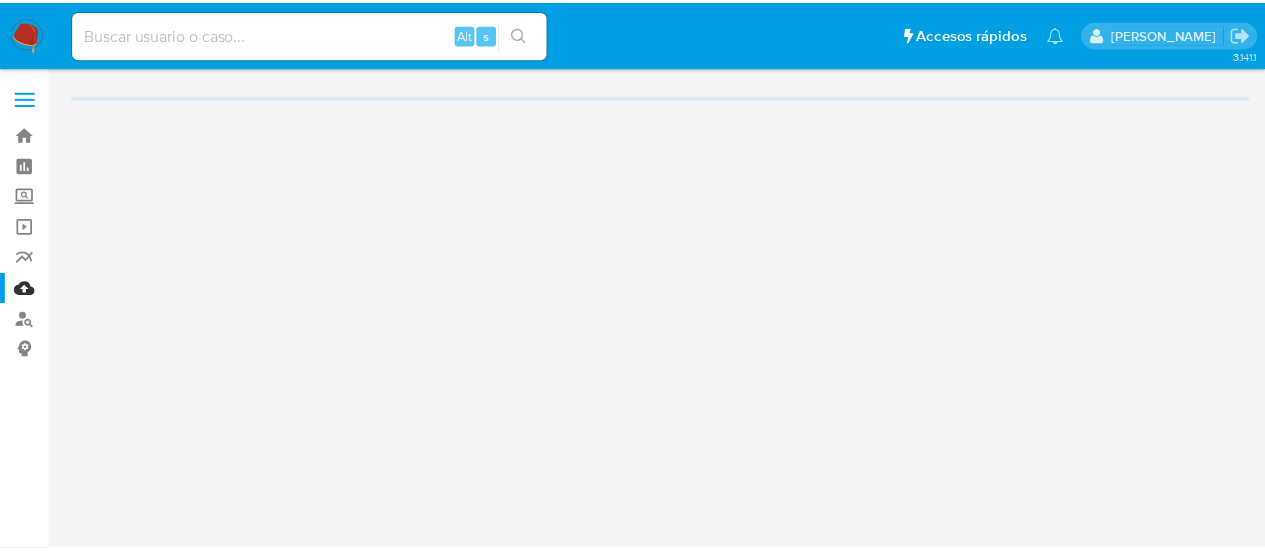 scroll, scrollTop: 0, scrollLeft: 0, axis: both 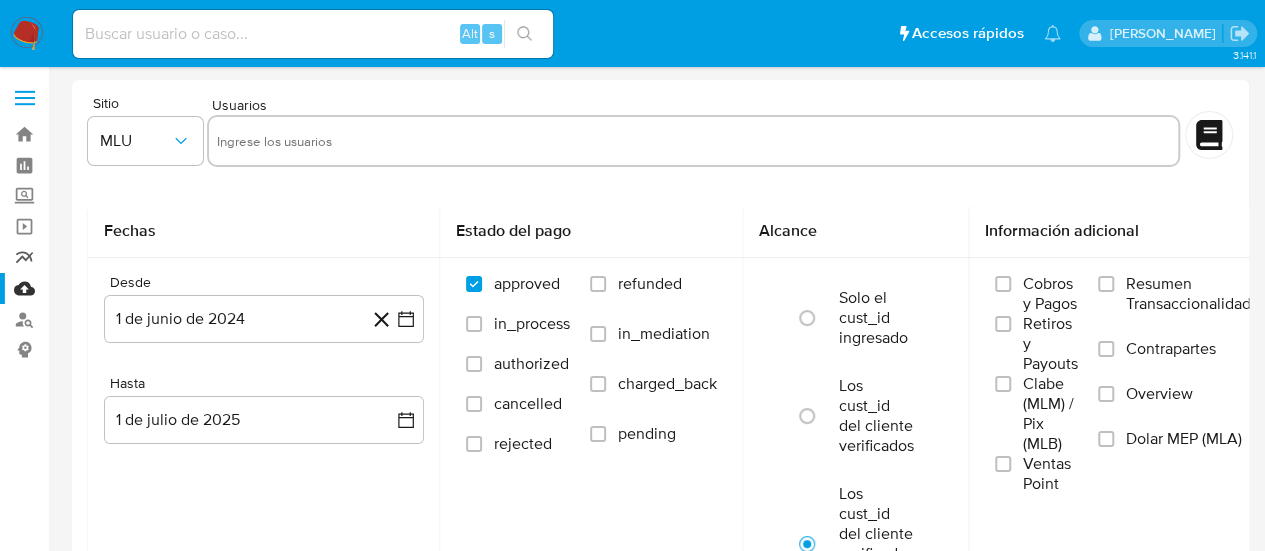click on "Reportes" at bounding box center (119, 257) 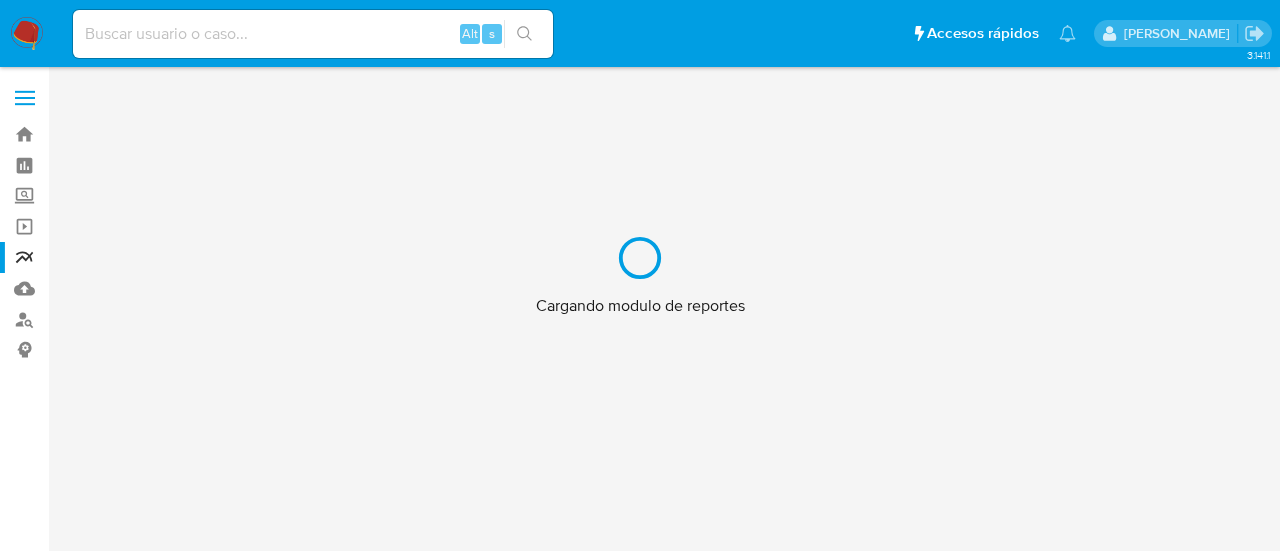 scroll, scrollTop: 0, scrollLeft: 0, axis: both 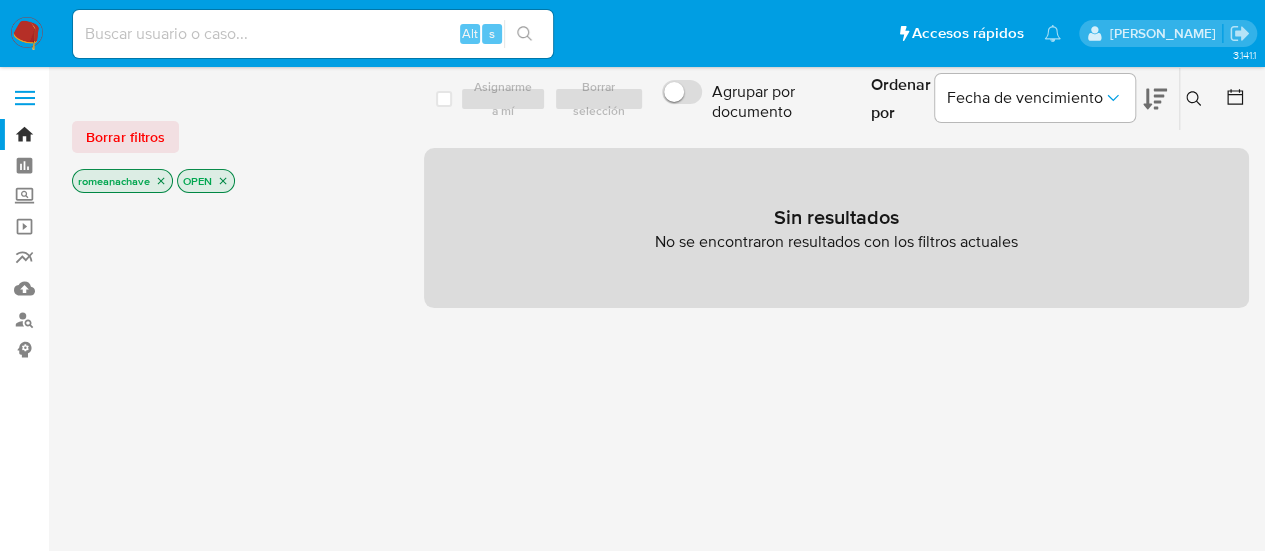 click 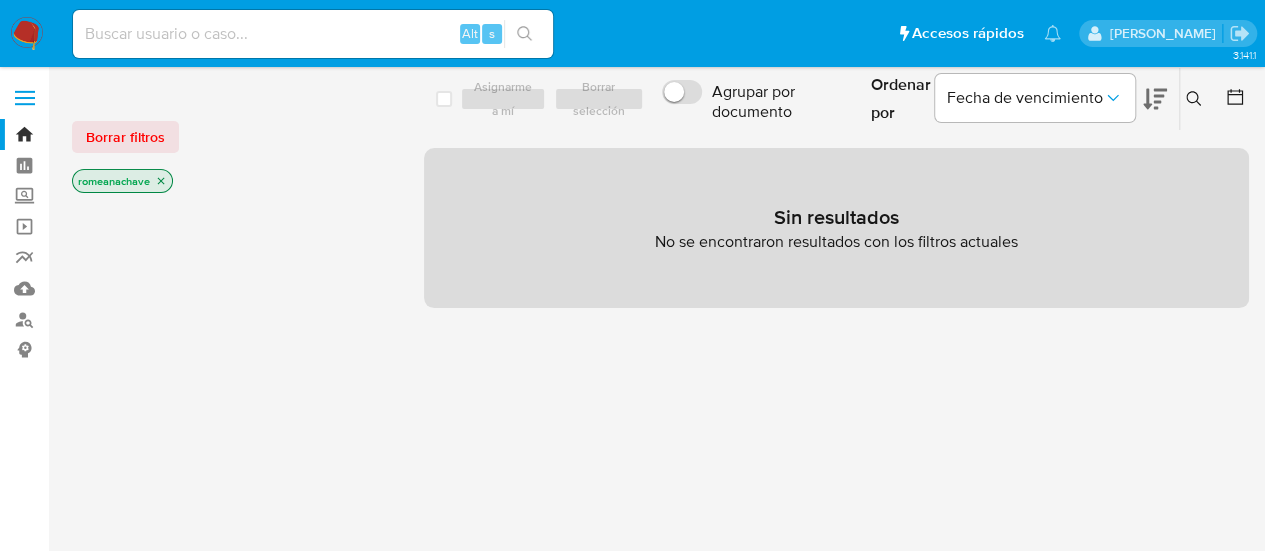 click 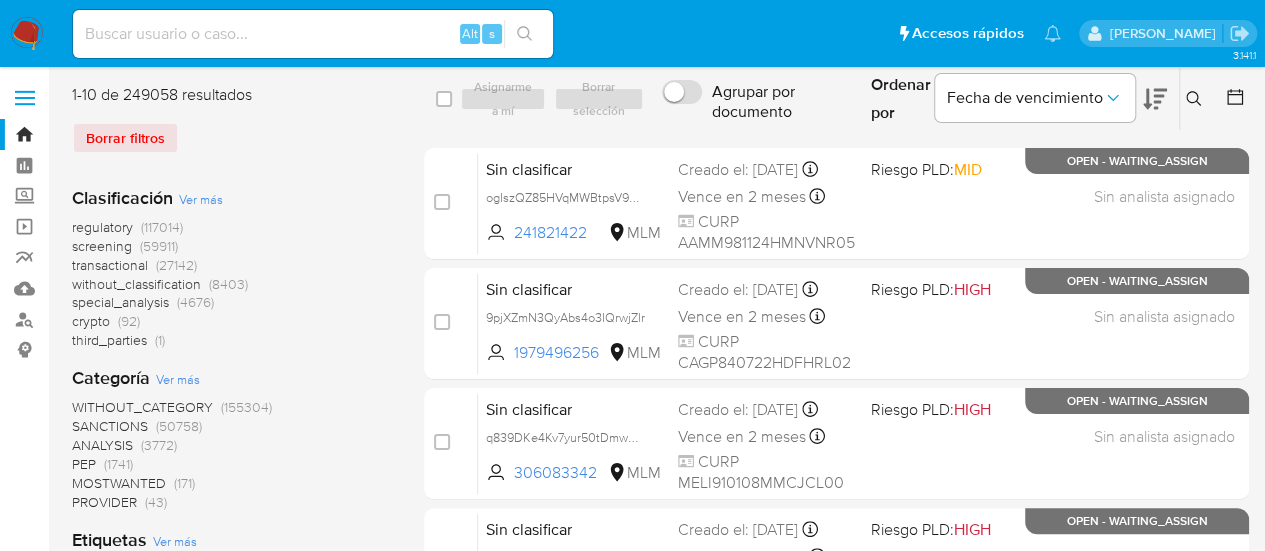 click at bounding box center (25, 91) 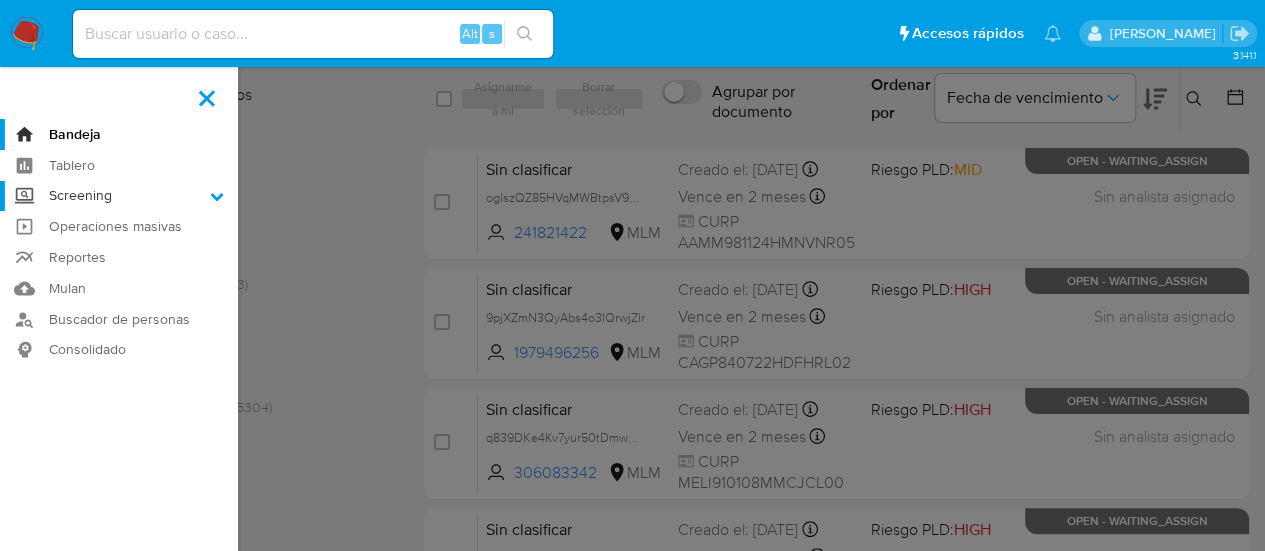 click 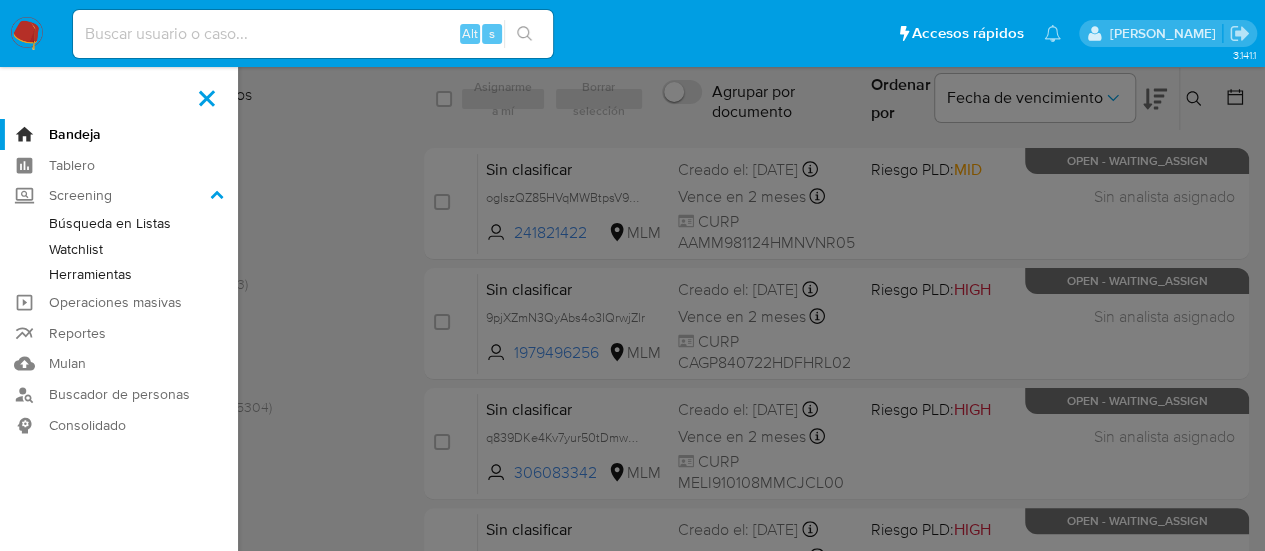 click on "Watchlist" at bounding box center [119, 249] 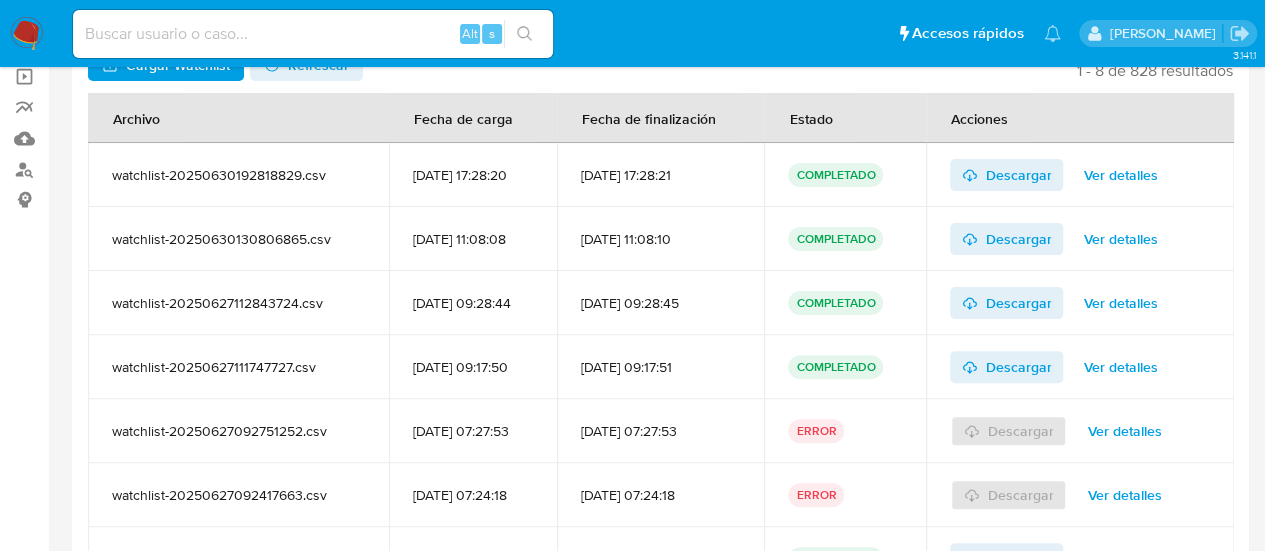 scroll, scrollTop: 149, scrollLeft: 0, axis: vertical 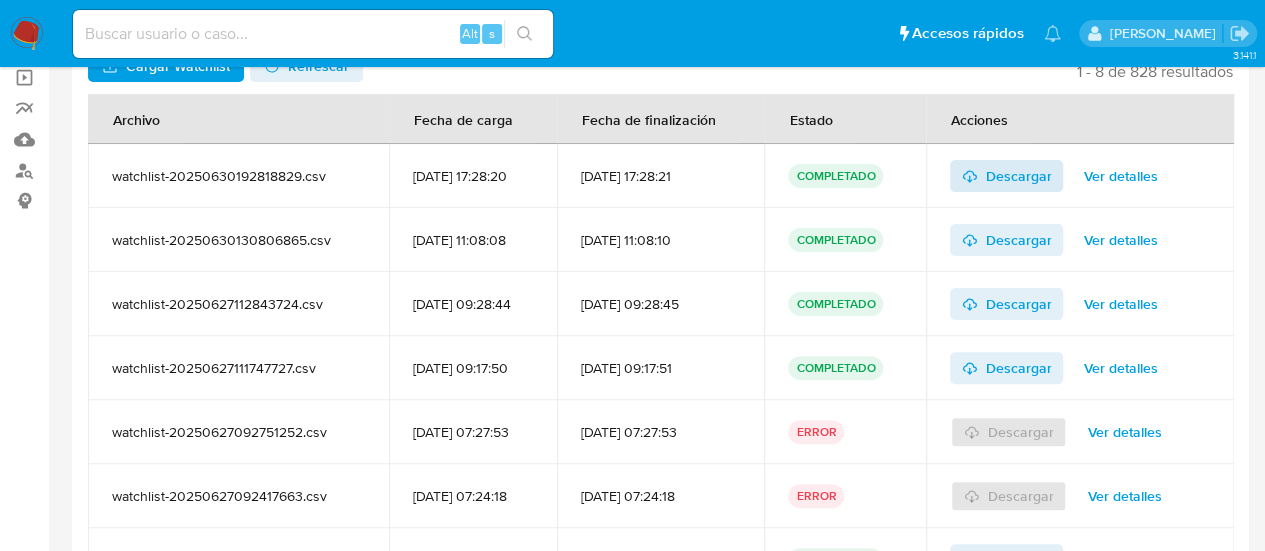 click on "Descargar" at bounding box center (1018, 176) 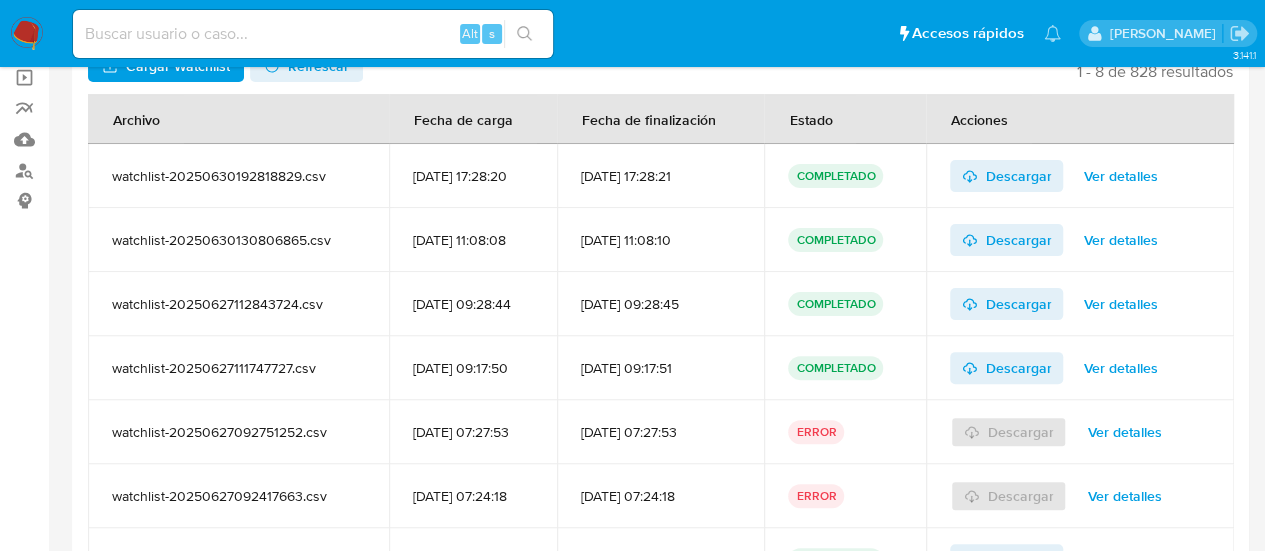 scroll, scrollTop: 0, scrollLeft: 0, axis: both 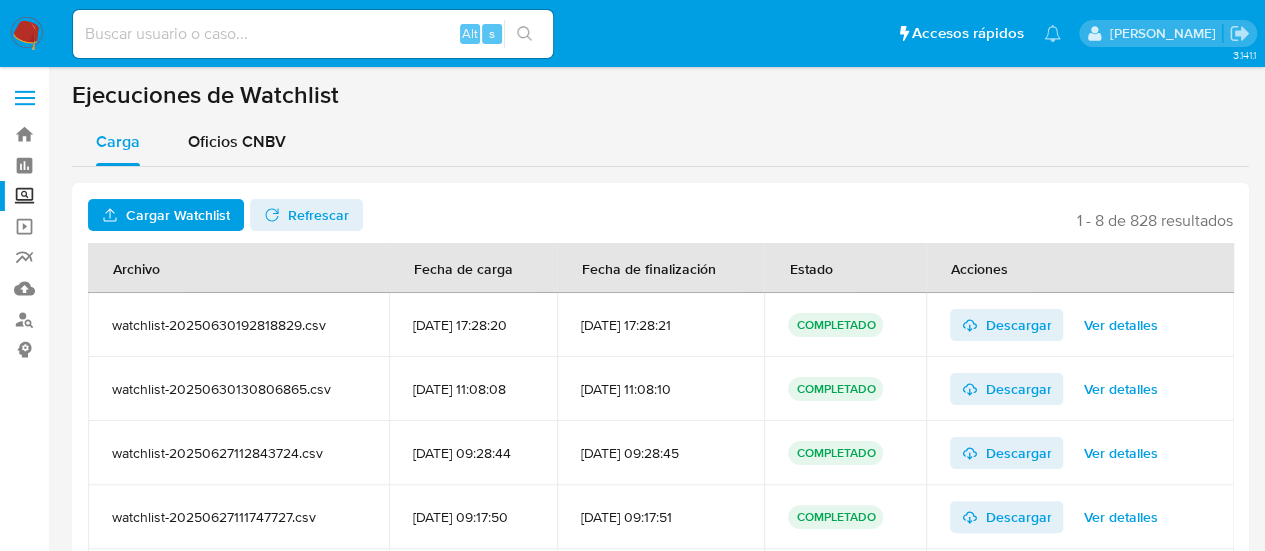 click on "Screening" at bounding box center [119, 196] 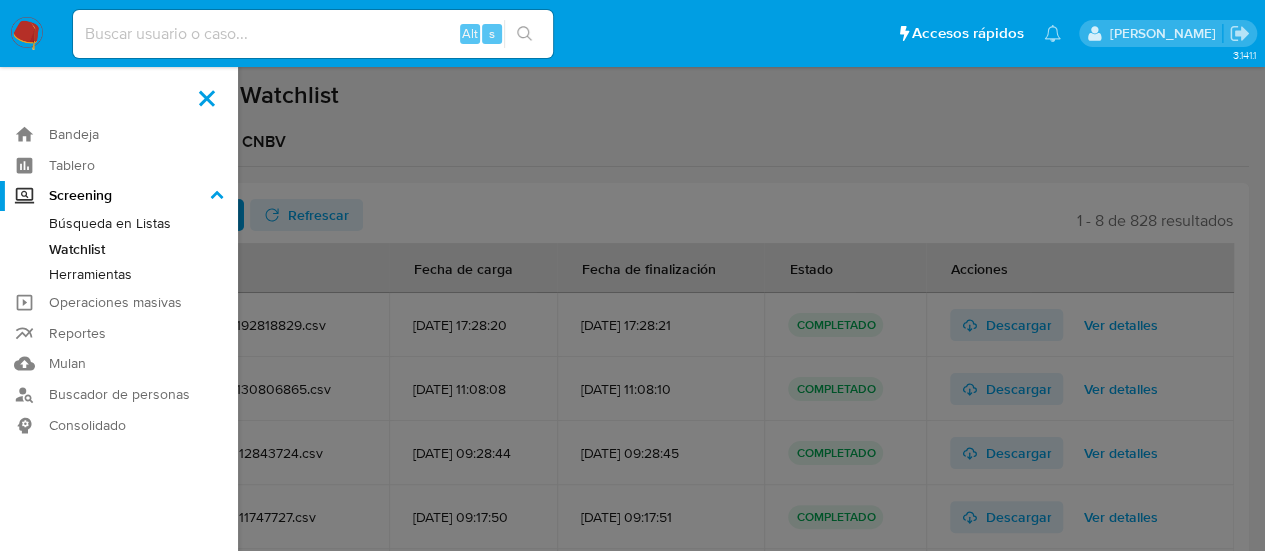 click on "Screening" at bounding box center [0, 0] 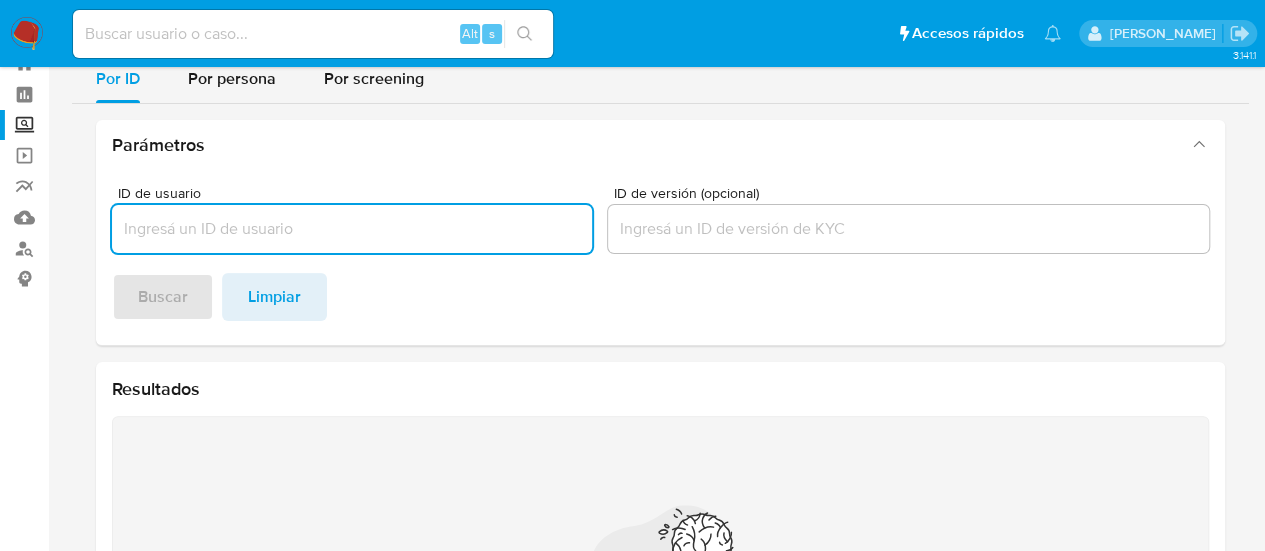 scroll, scrollTop: 0, scrollLeft: 0, axis: both 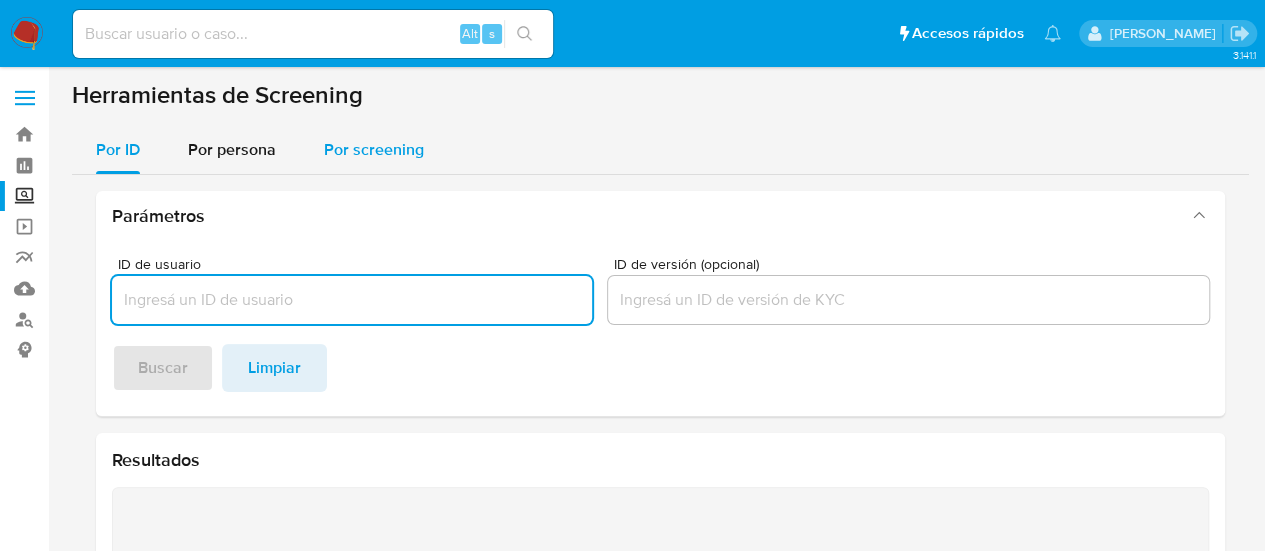 click on "Por screening" at bounding box center (374, 149) 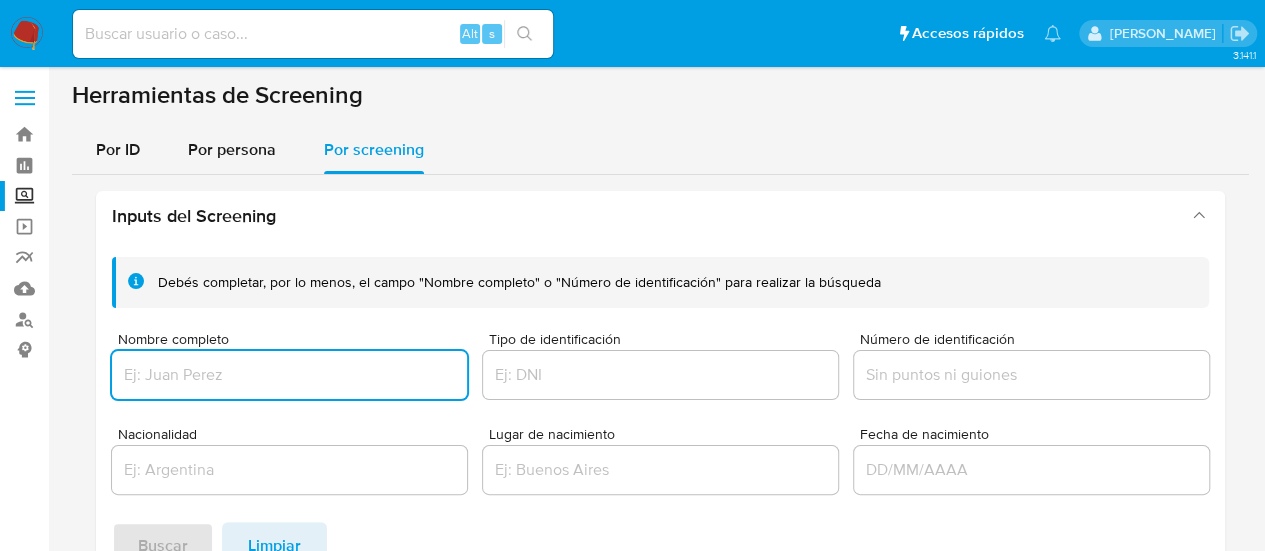 click on "Screening" at bounding box center (119, 196) 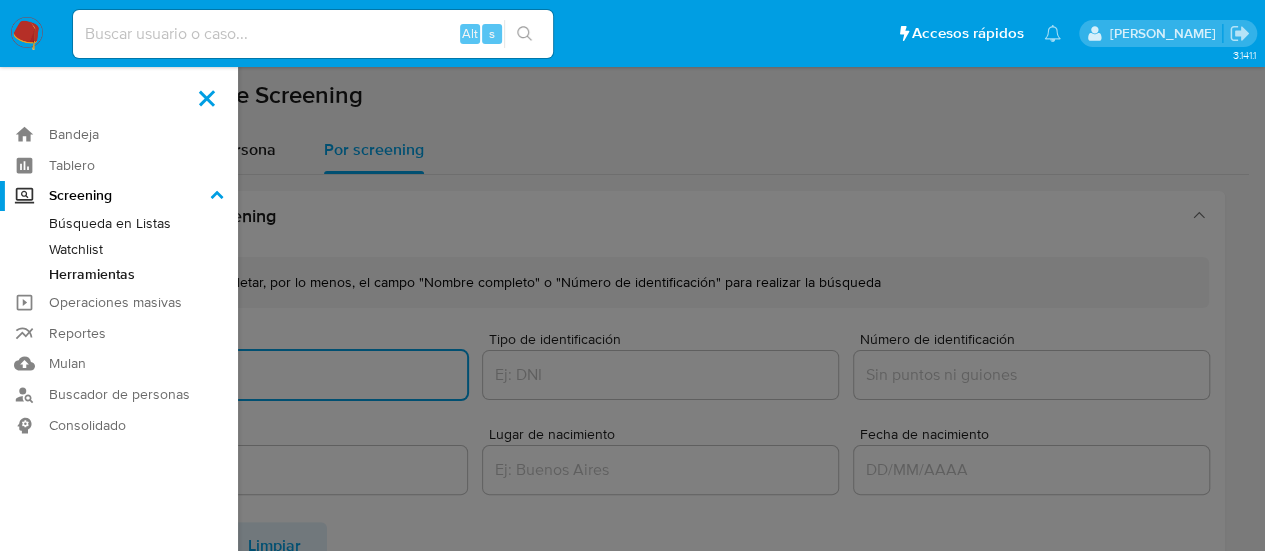 click on "Screening" at bounding box center (0, 0) 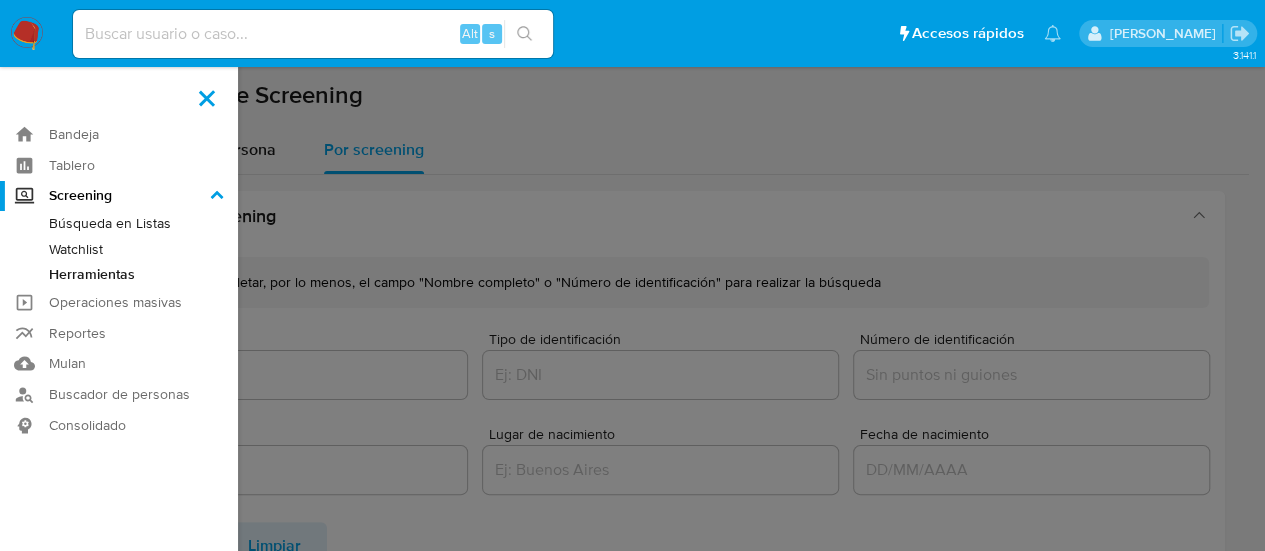 click on "Búsqueda en Listas" at bounding box center [119, 223] 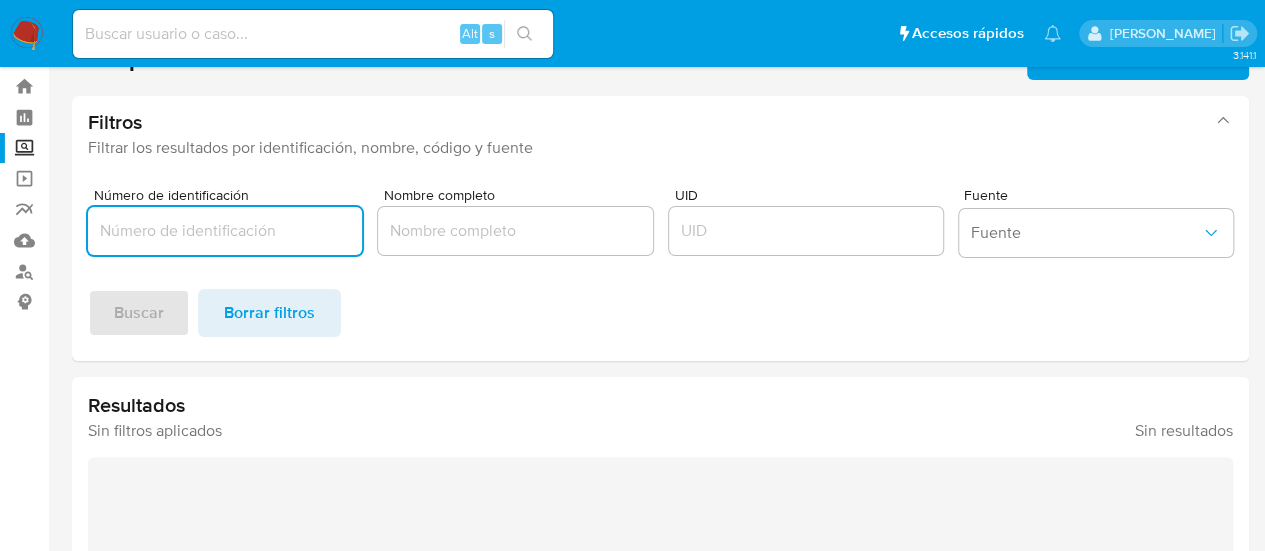 scroll, scrollTop: 0, scrollLeft: 0, axis: both 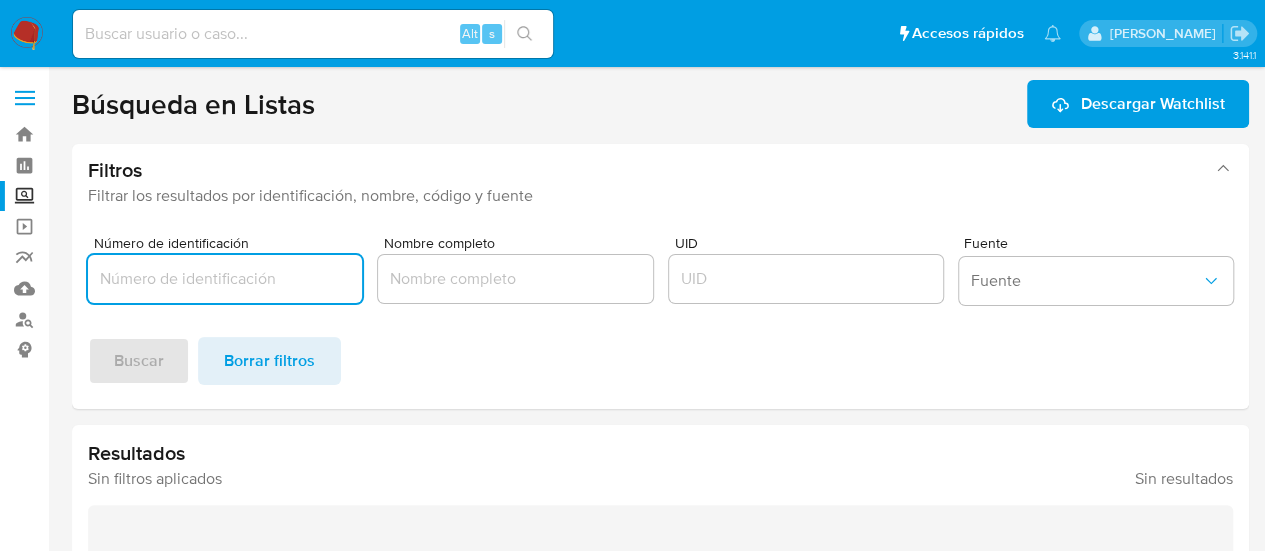 click on "Screening" at bounding box center [119, 196] 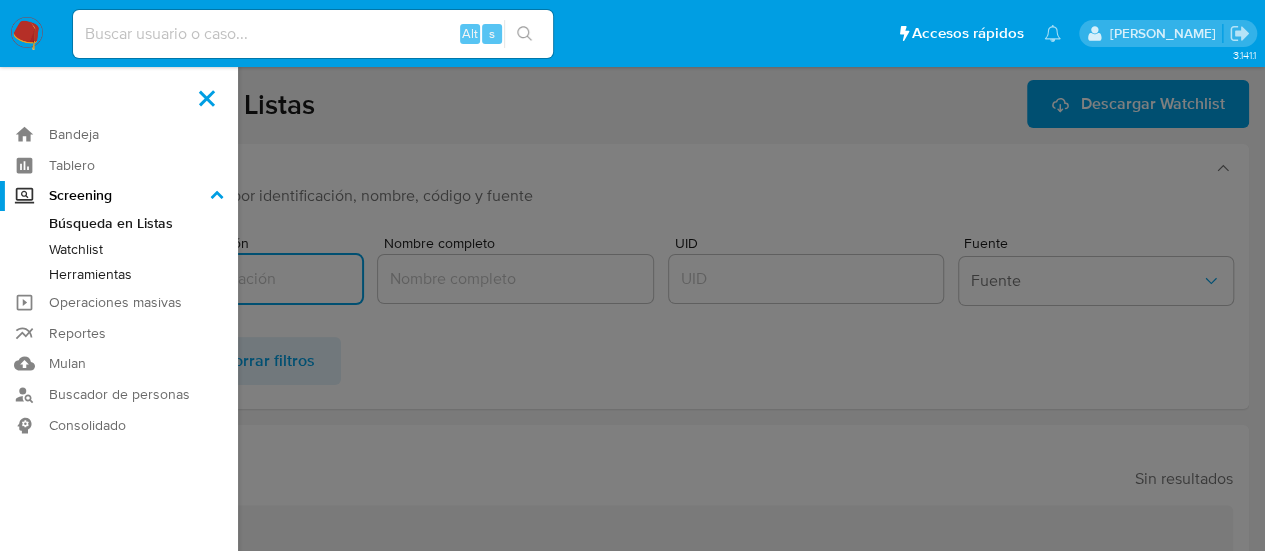 click on "Screening" at bounding box center (0, 0) 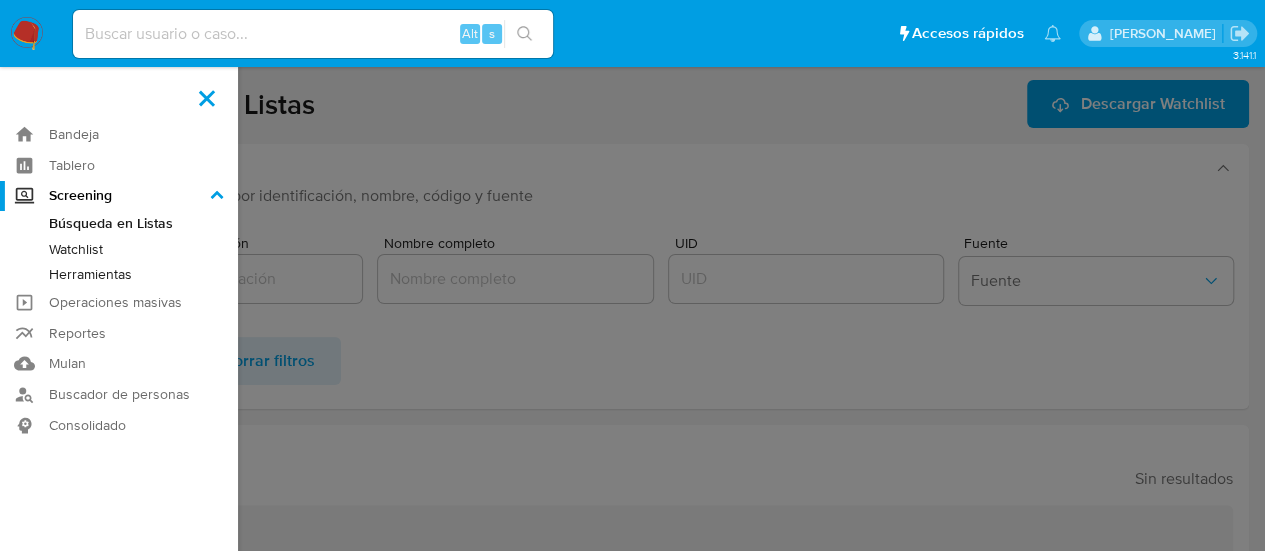 click on "Watchlist" at bounding box center [119, 249] 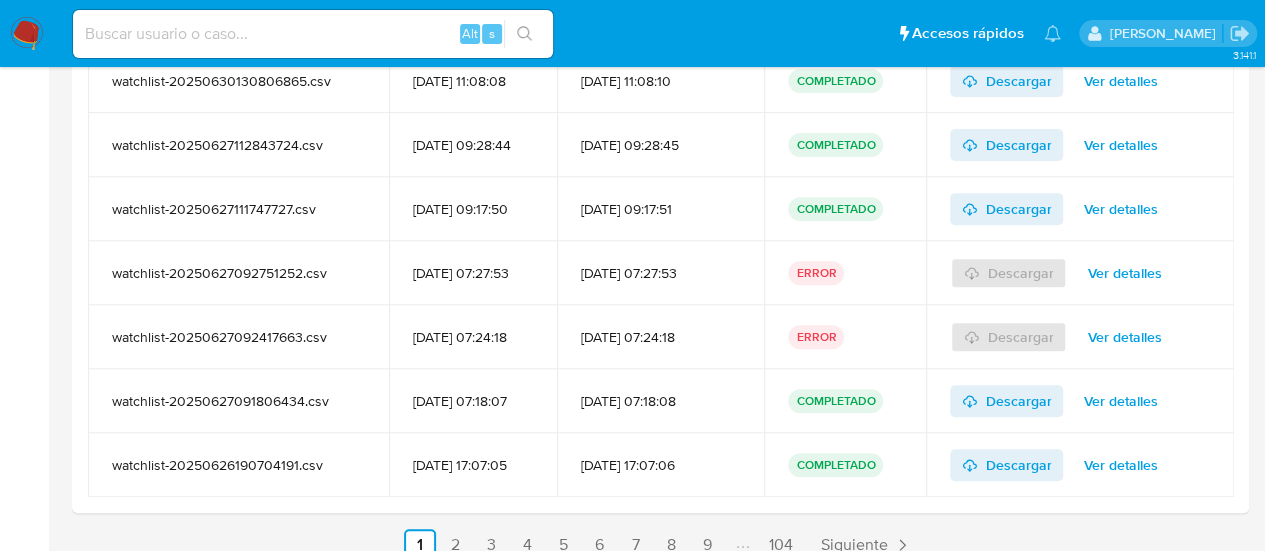 scroll, scrollTop: 330, scrollLeft: 0, axis: vertical 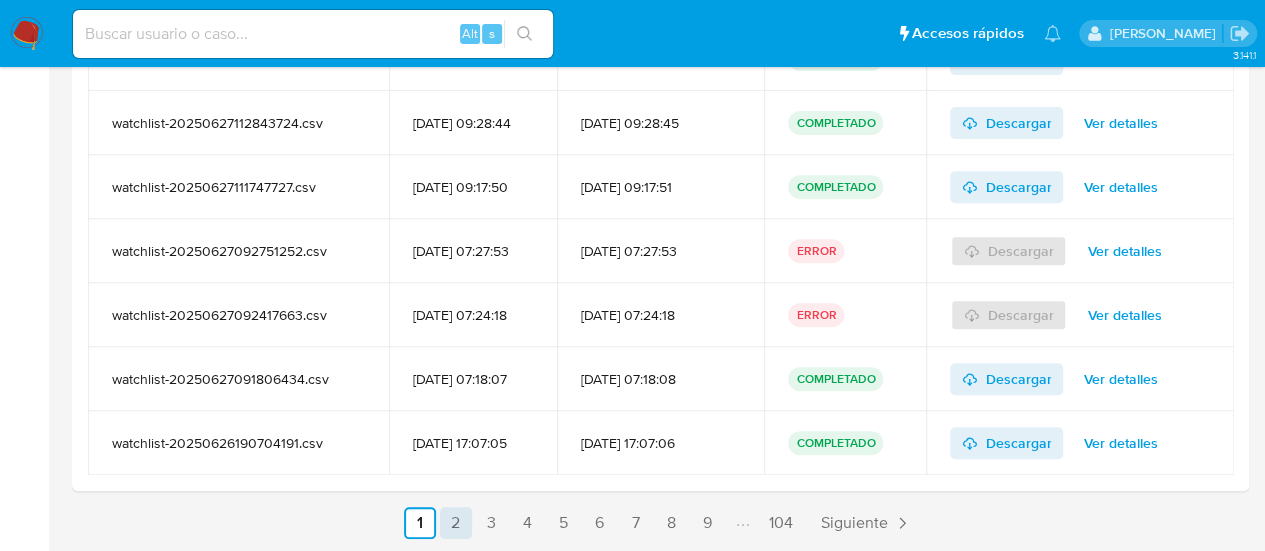 click on "2" at bounding box center (456, 523) 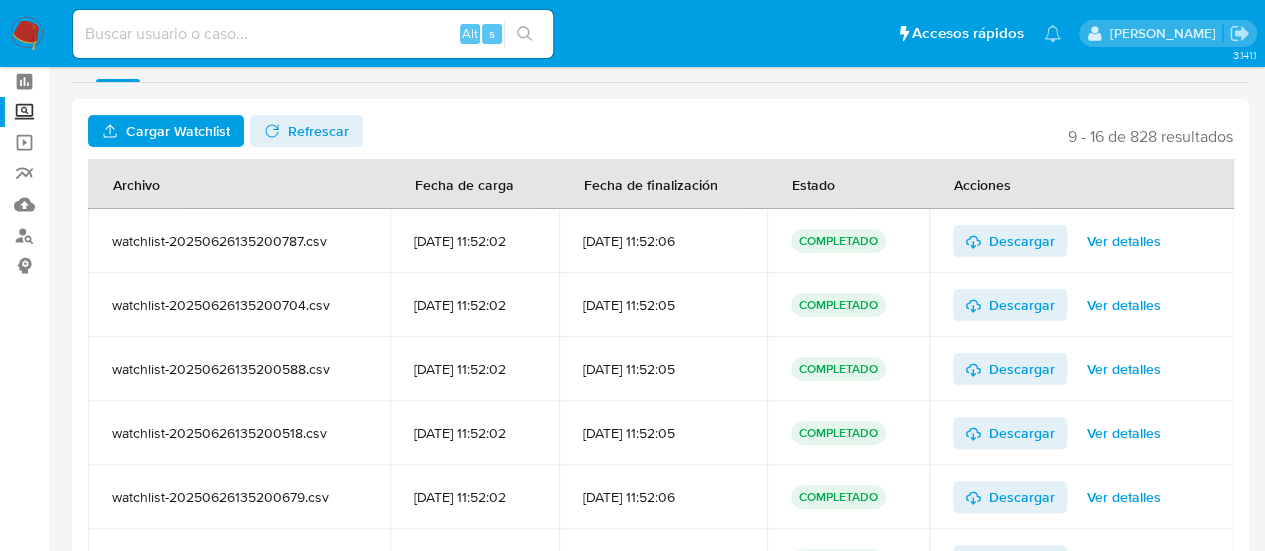 scroll, scrollTop: 0, scrollLeft: 0, axis: both 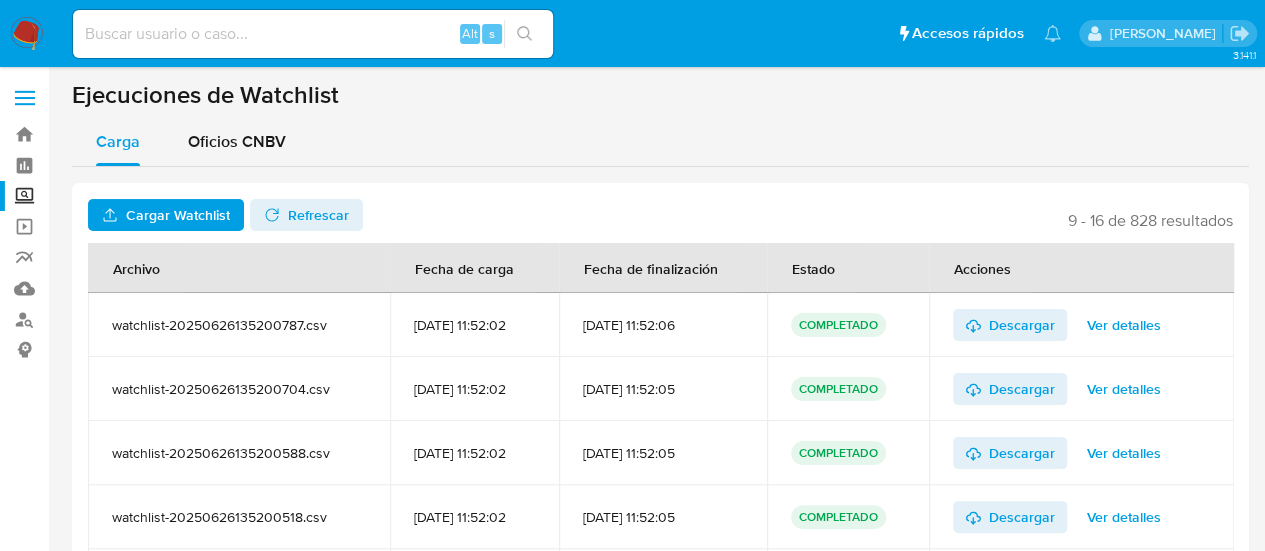 click at bounding box center [25, 98] 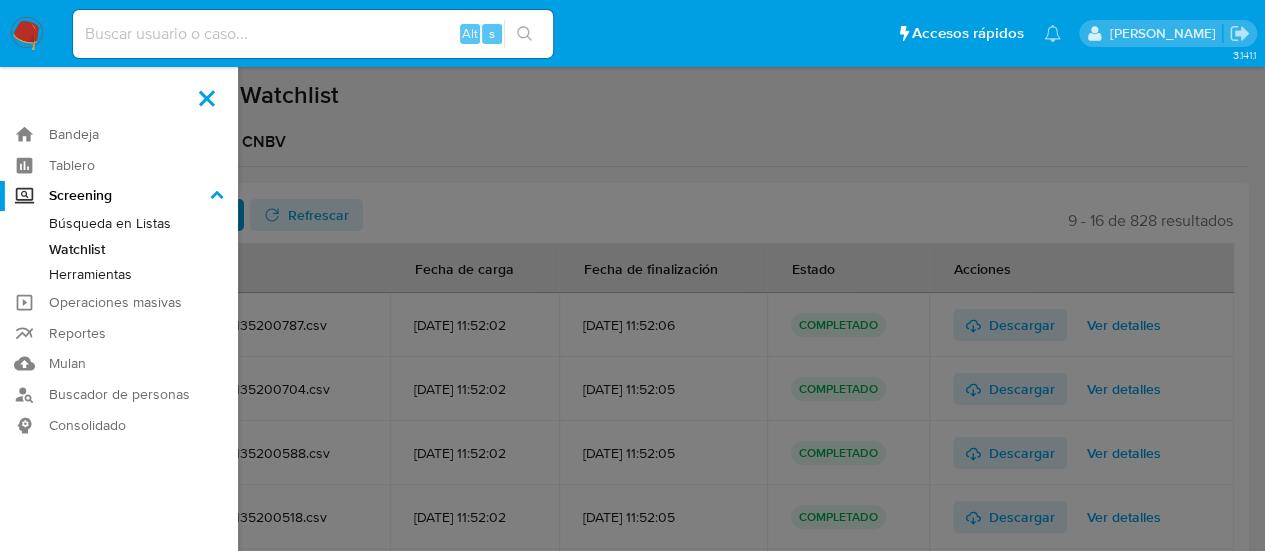 click on "Herramientas" at bounding box center [119, 274] 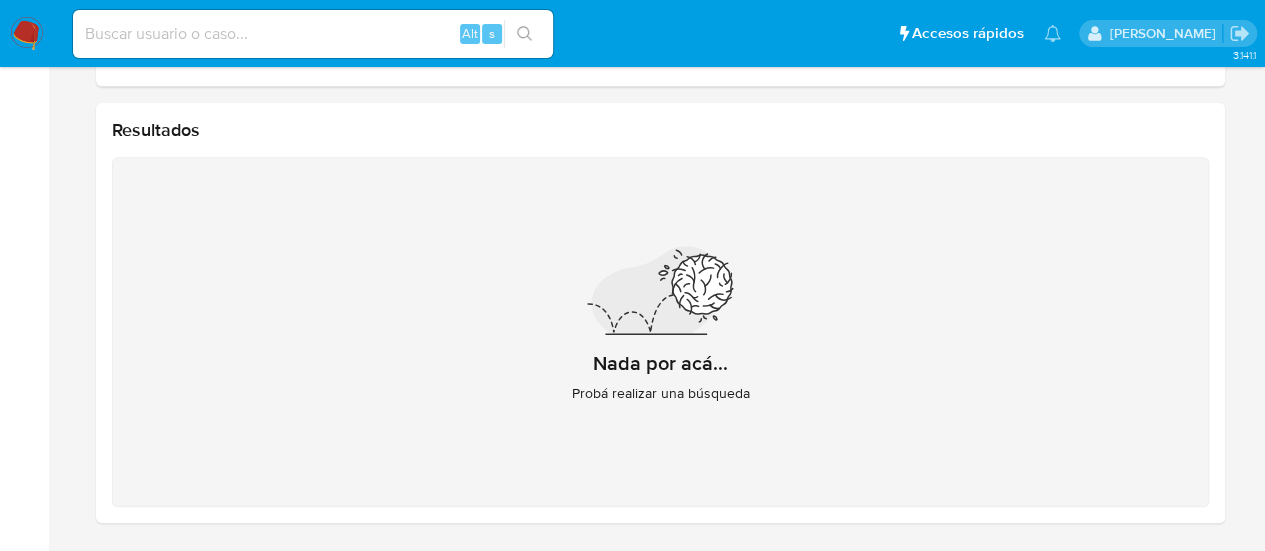 scroll, scrollTop: 0, scrollLeft: 0, axis: both 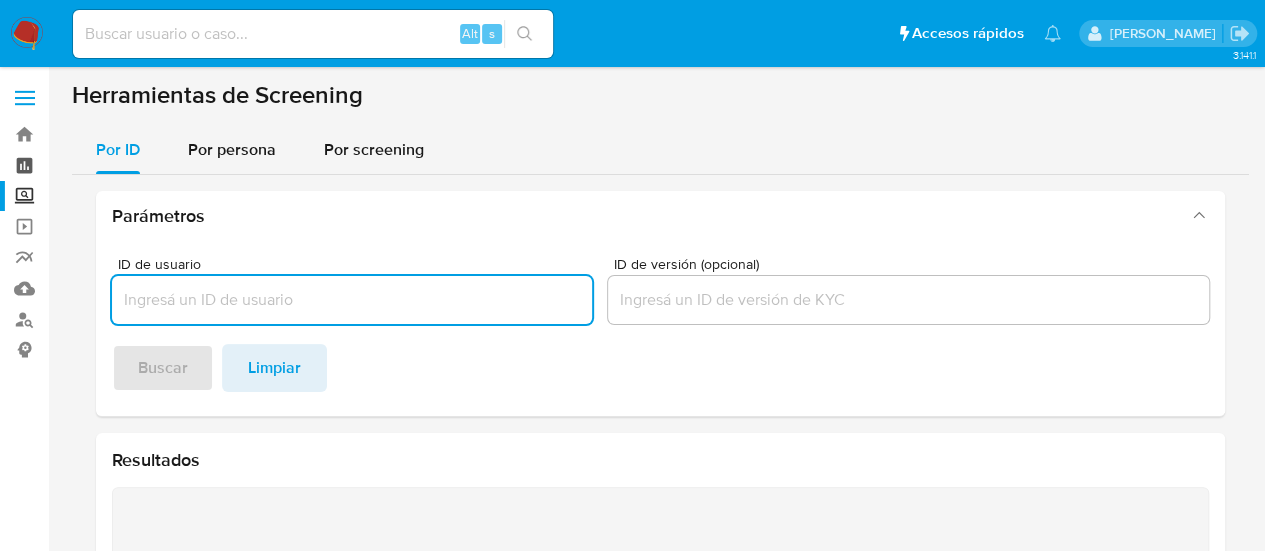 click on "Tablero" at bounding box center (119, 165) 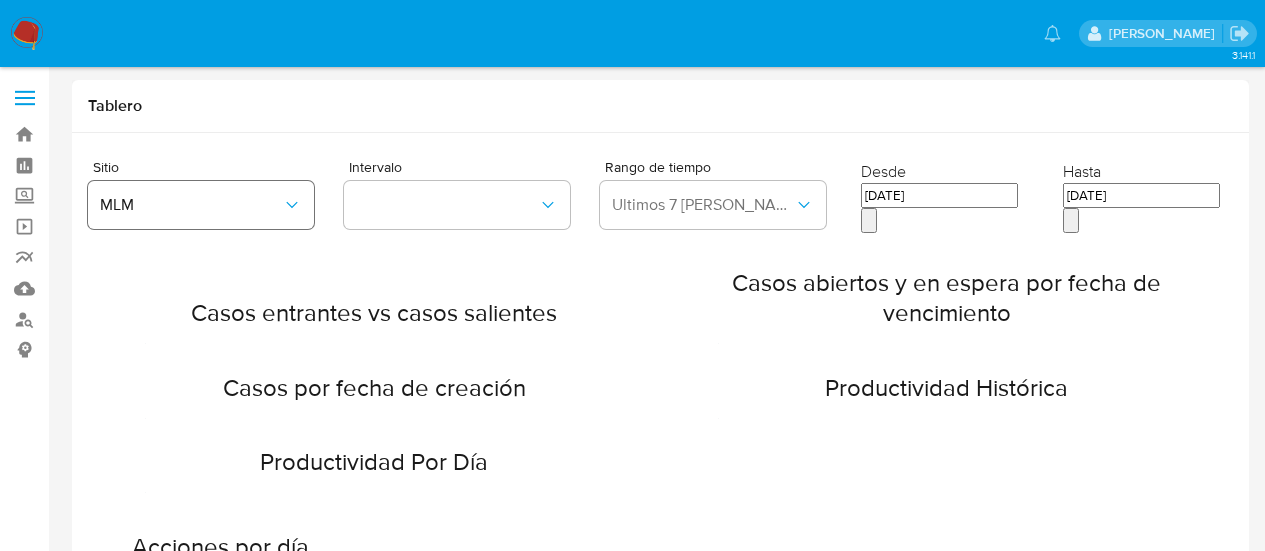 scroll, scrollTop: 0, scrollLeft: 0, axis: both 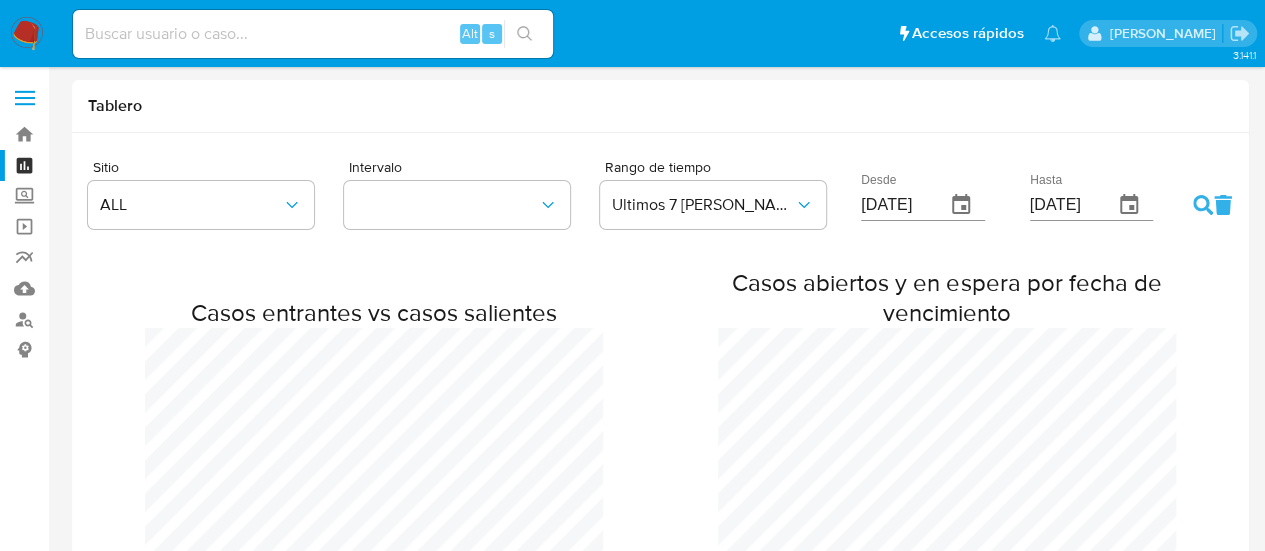 click at bounding box center (25, 98) 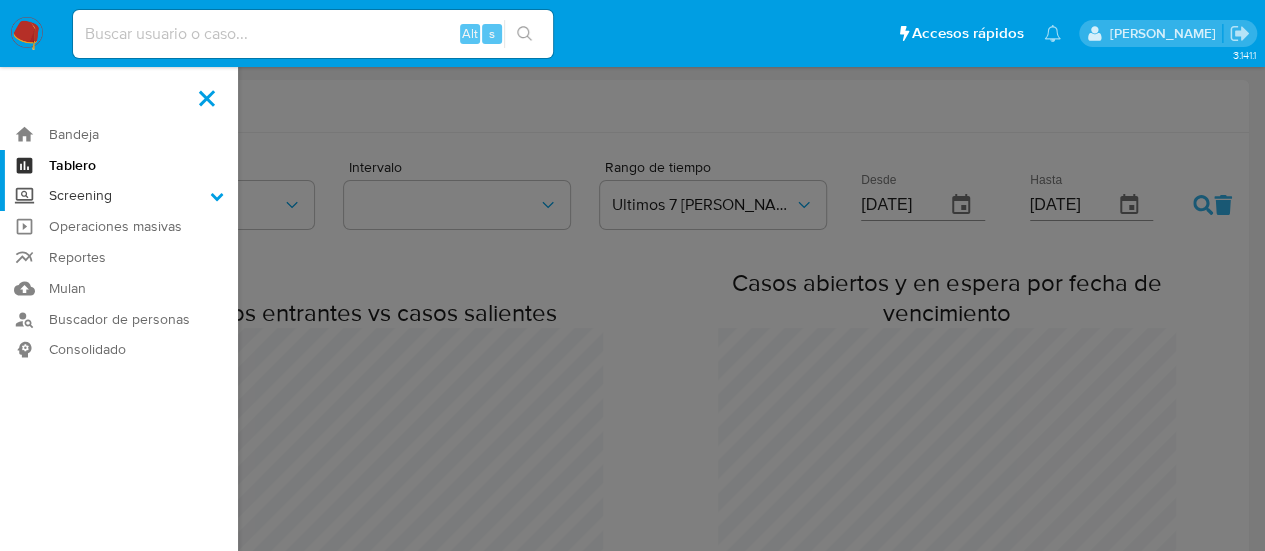 click on "Screening" at bounding box center [119, 196] 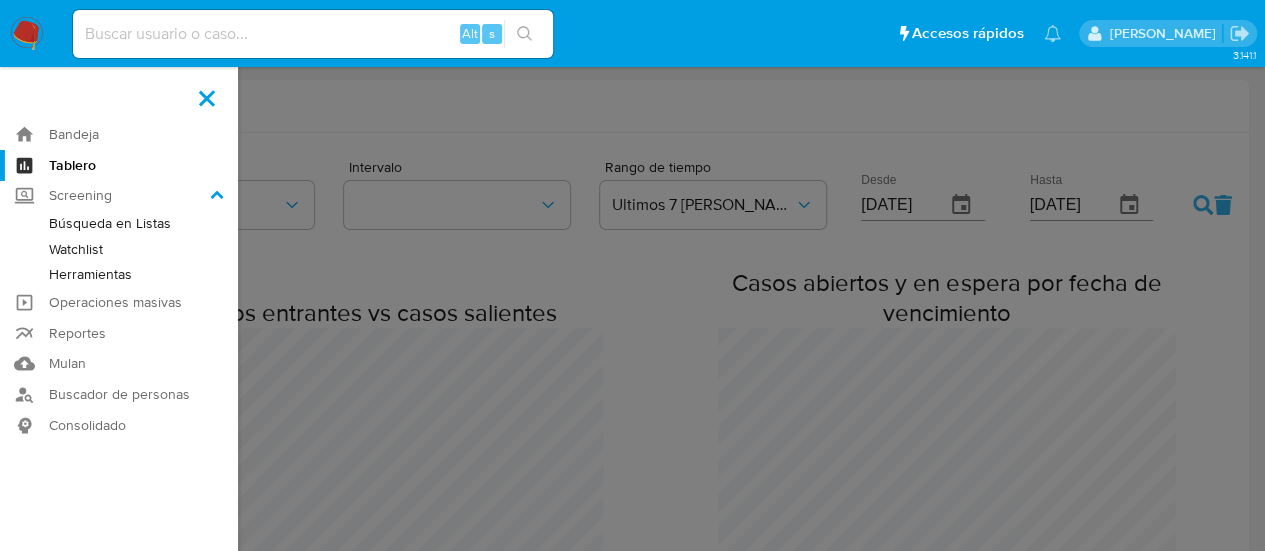 click on "Watchlist" at bounding box center [119, 249] 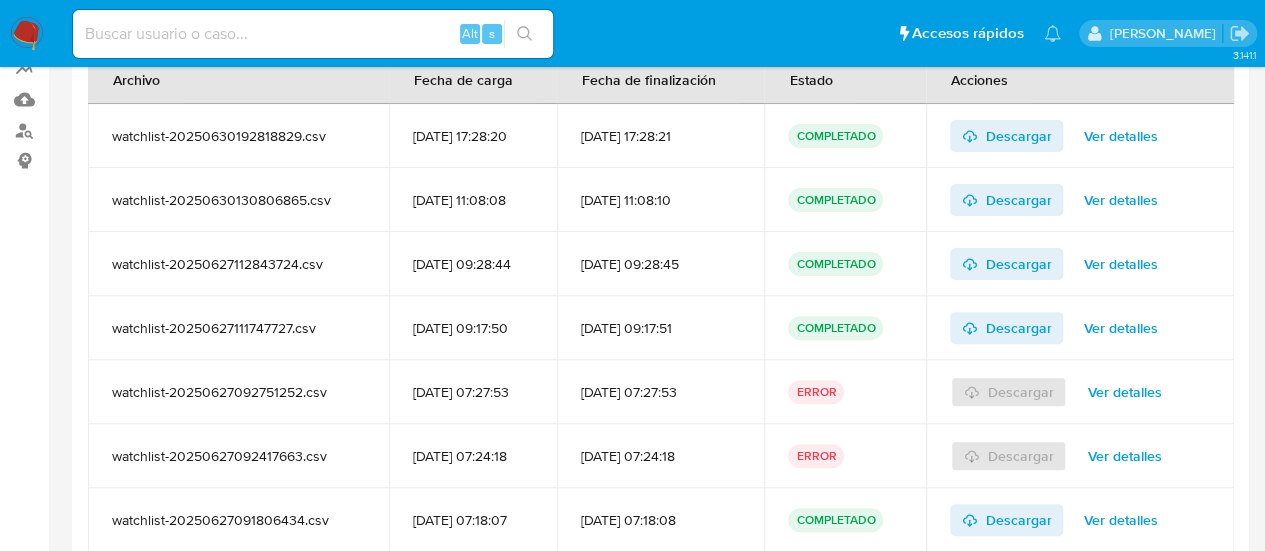 scroll, scrollTop: 330, scrollLeft: 0, axis: vertical 